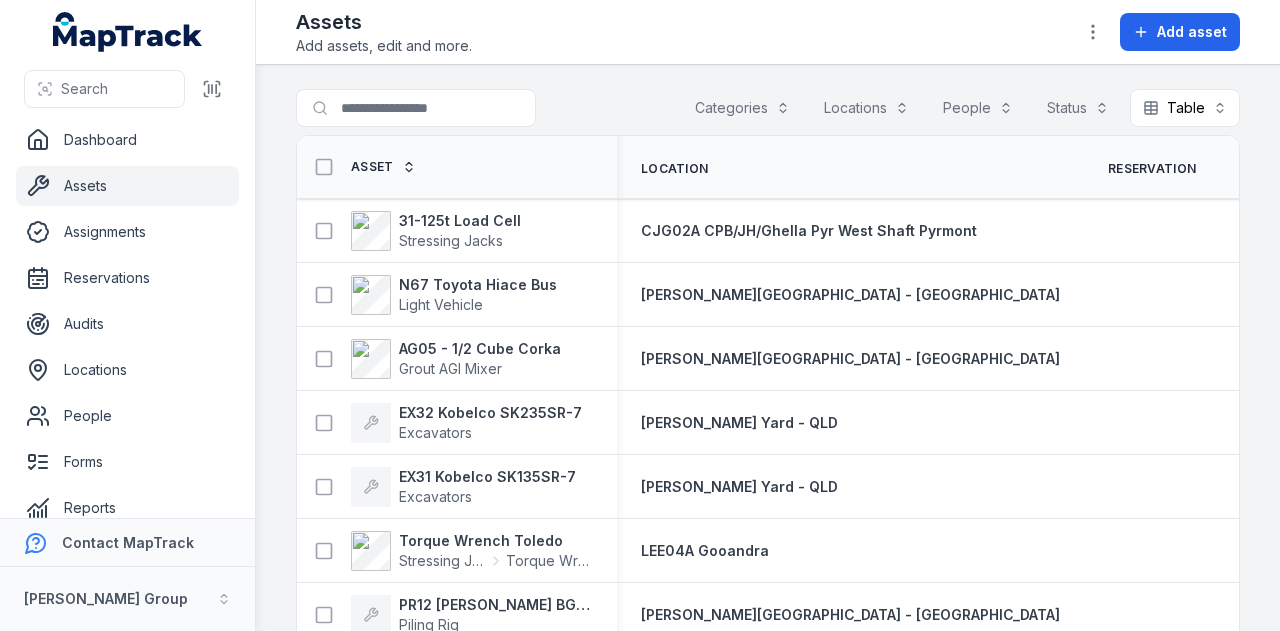 scroll, scrollTop: 0, scrollLeft: 0, axis: both 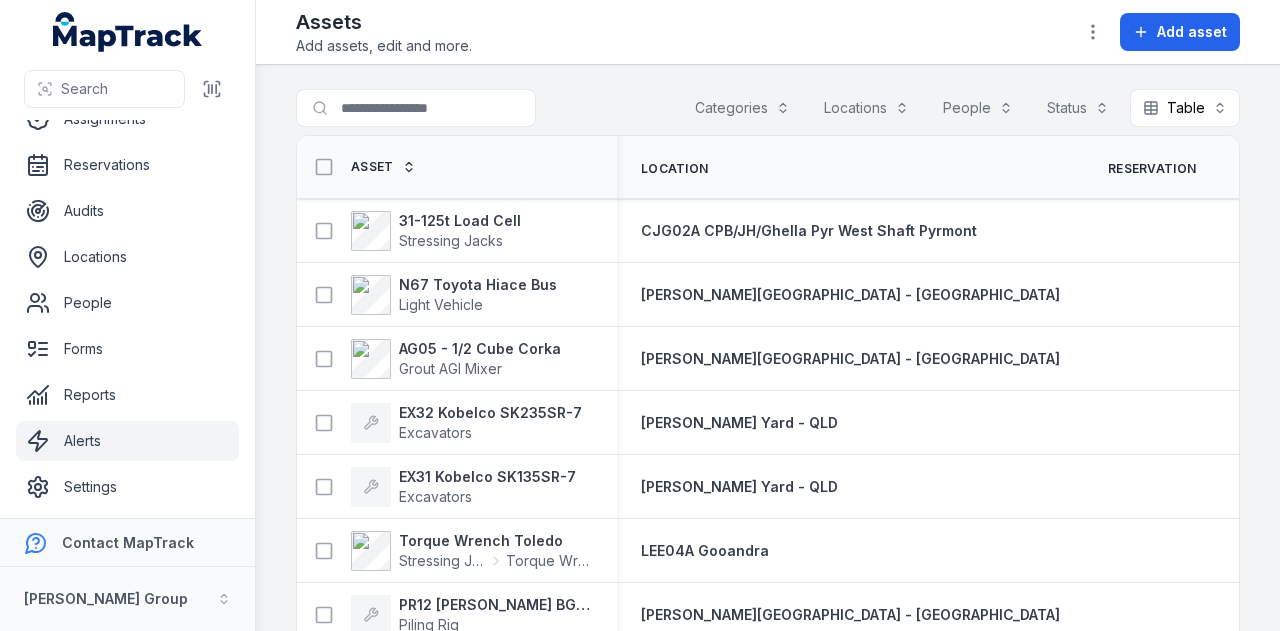 click on "Alerts" at bounding box center [127, 441] 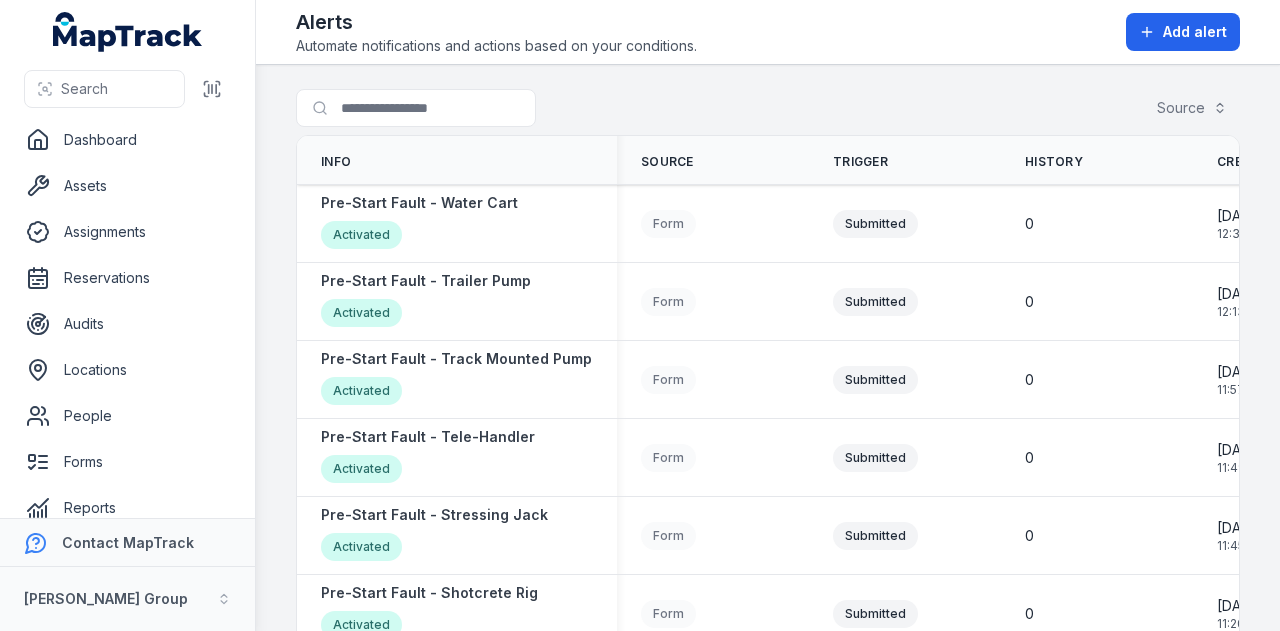 scroll, scrollTop: 0, scrollLeft: 0, axis: both 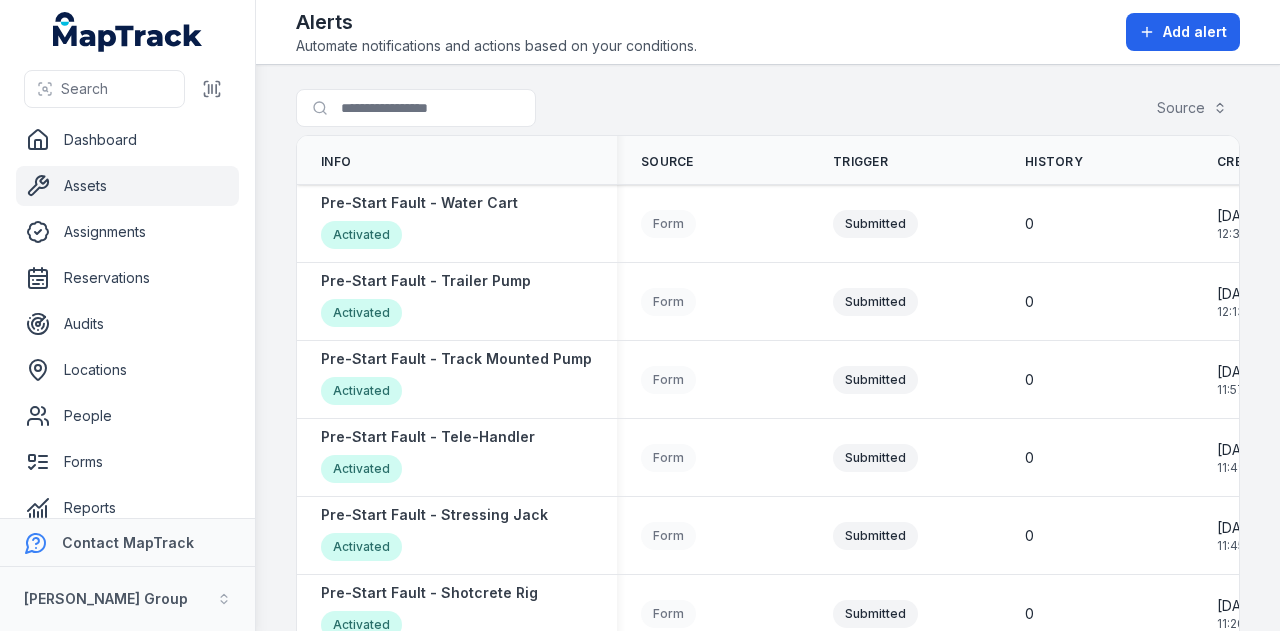 click on "Assets" at bounding box center (127, 186) 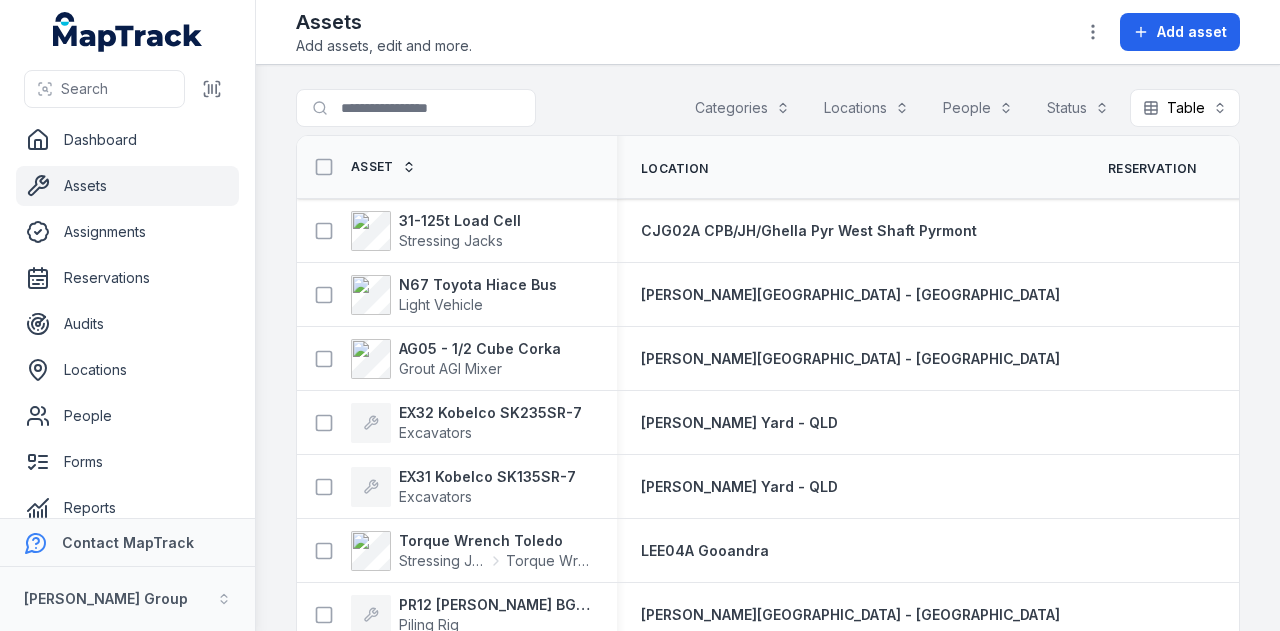 scroll, scrollTop: 0, scrollLeft: 0, axis: both 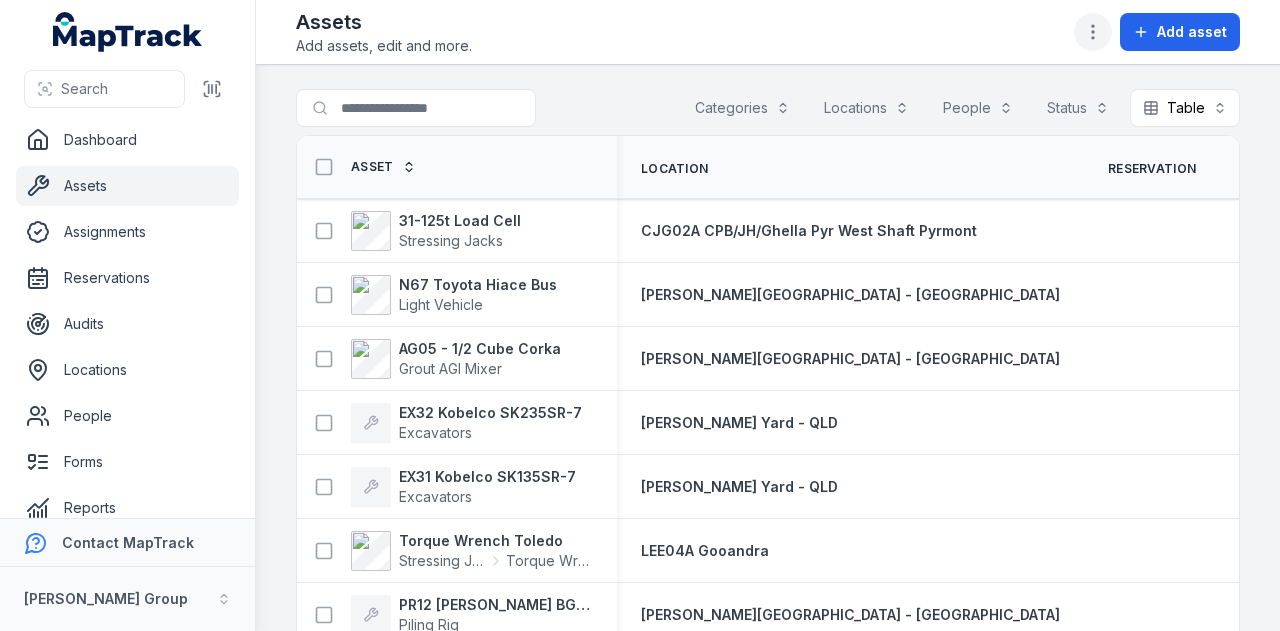 click 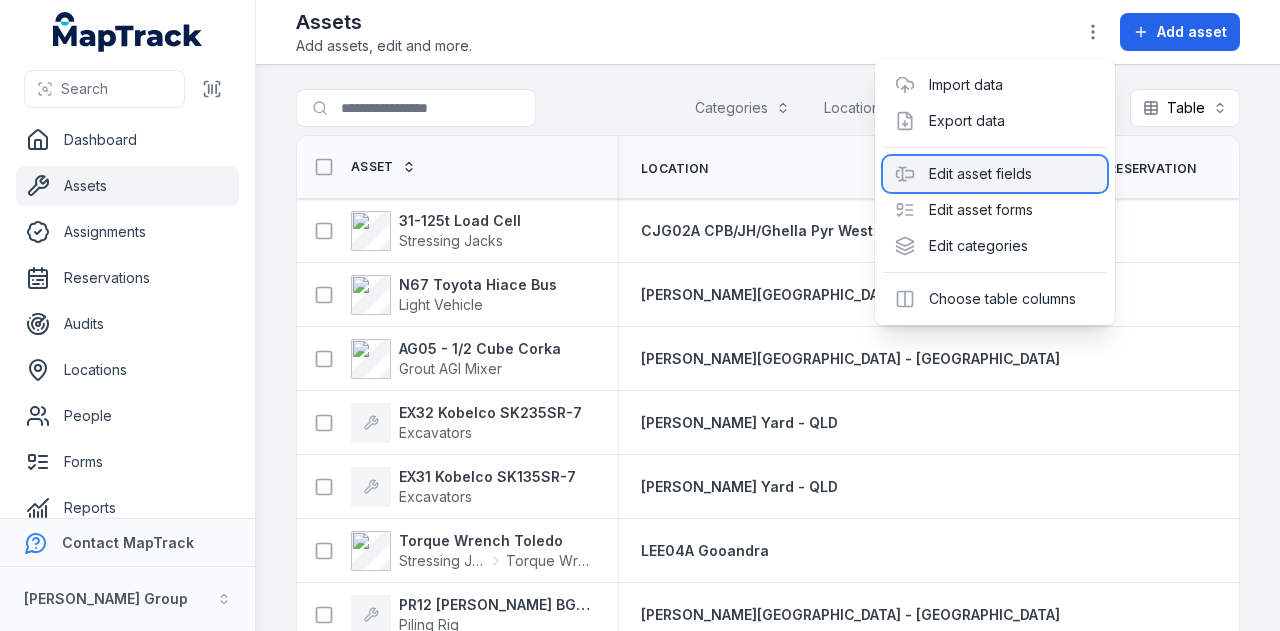click on "Edit asset fields" at bounding box center [995, 174] 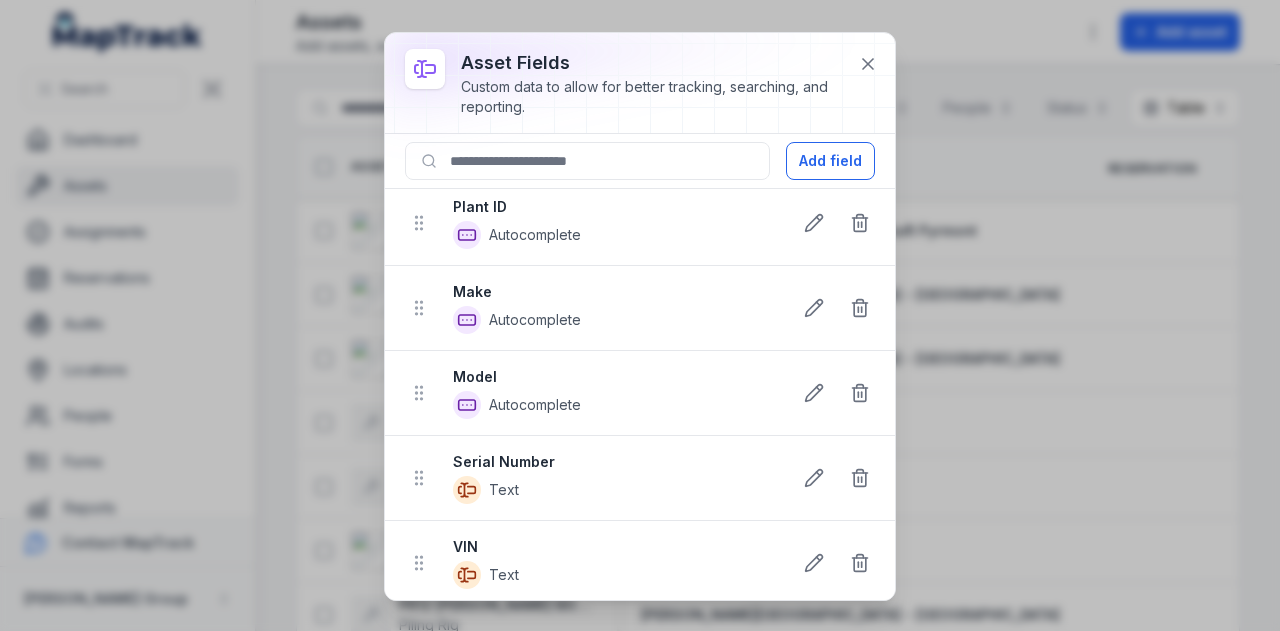 scroll, scrollTop: 0, scrollLeft: 0, axis: both 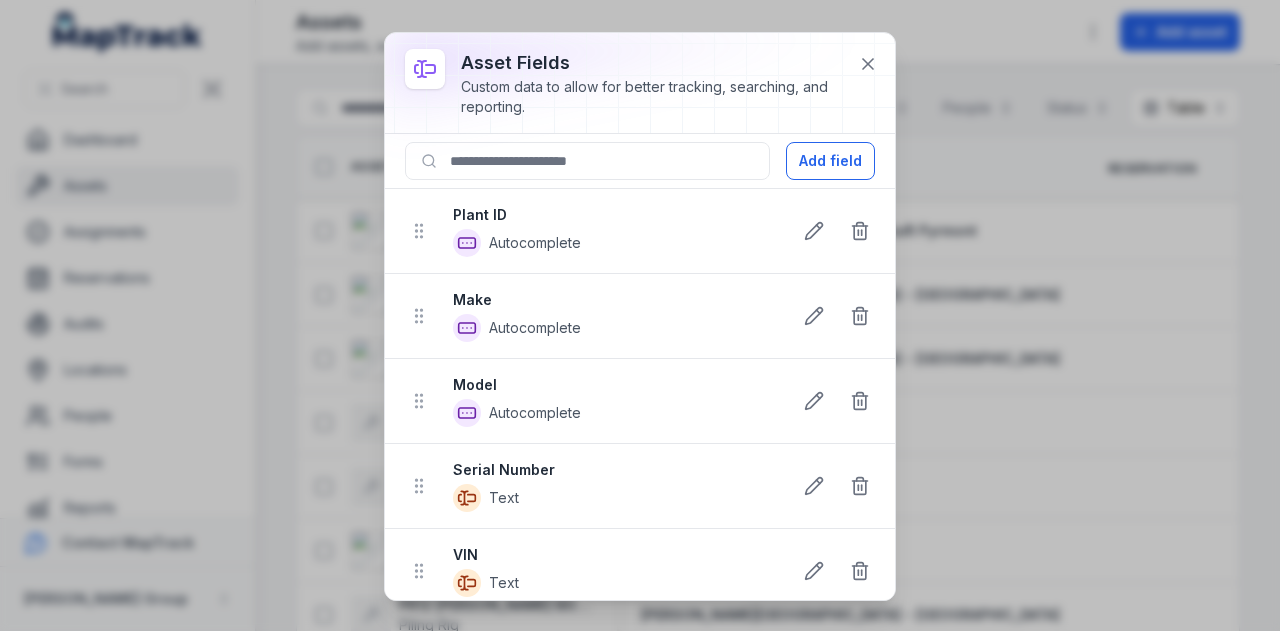 click on "Add field" at bounding box center [640, 161] 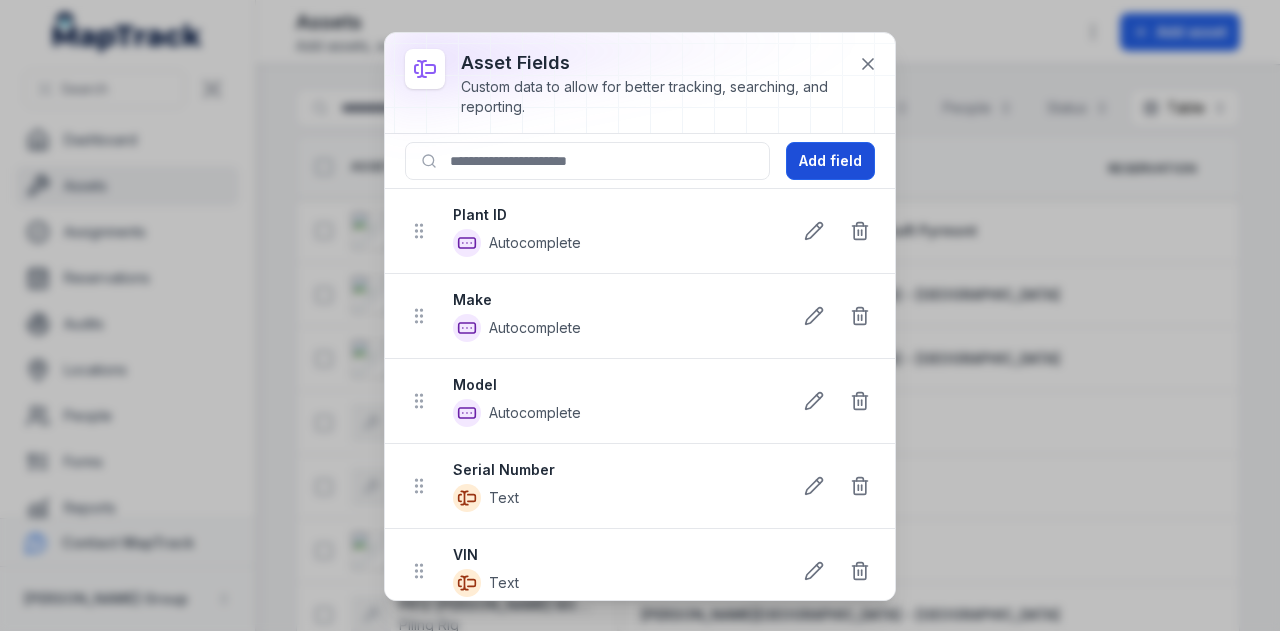 click on "Add field" at bounding box center [830, 161] 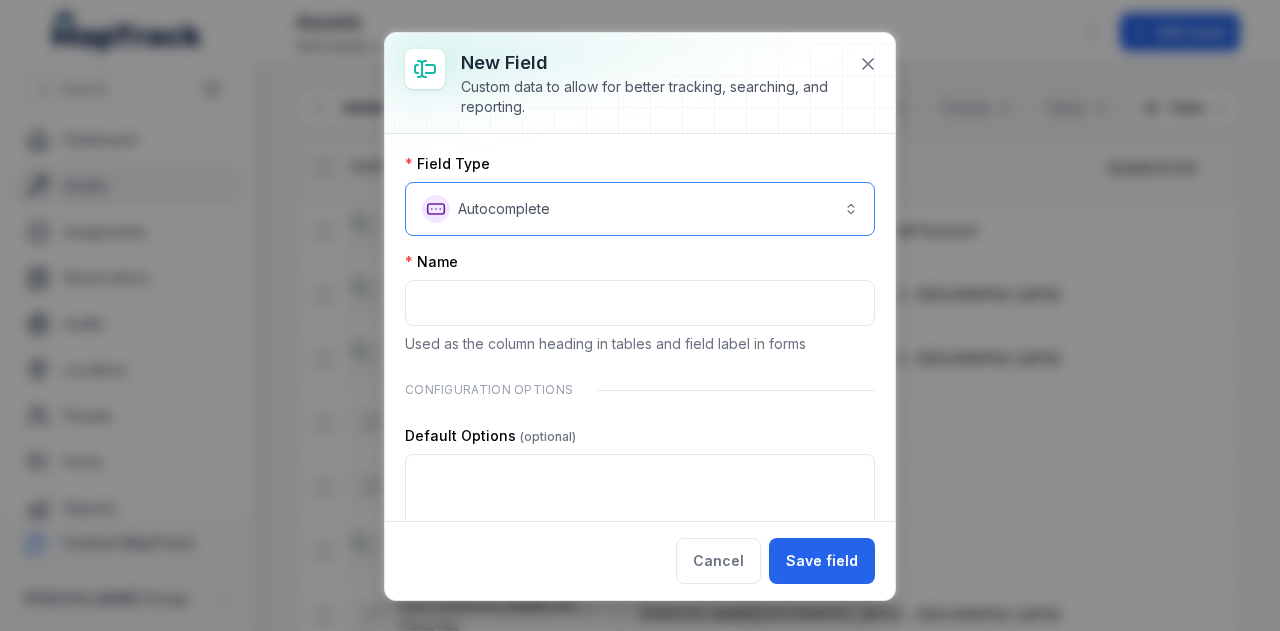 click on "**********" at bounding box center [640, 209] 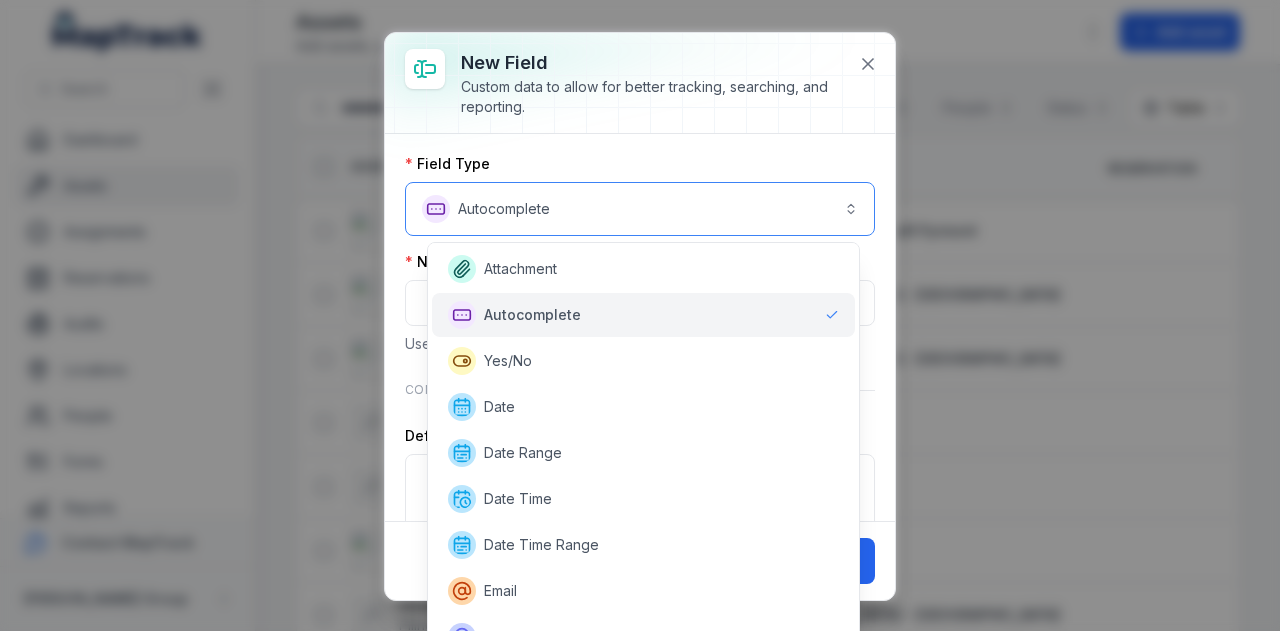click on "**********" at bounding box center (640, 209) 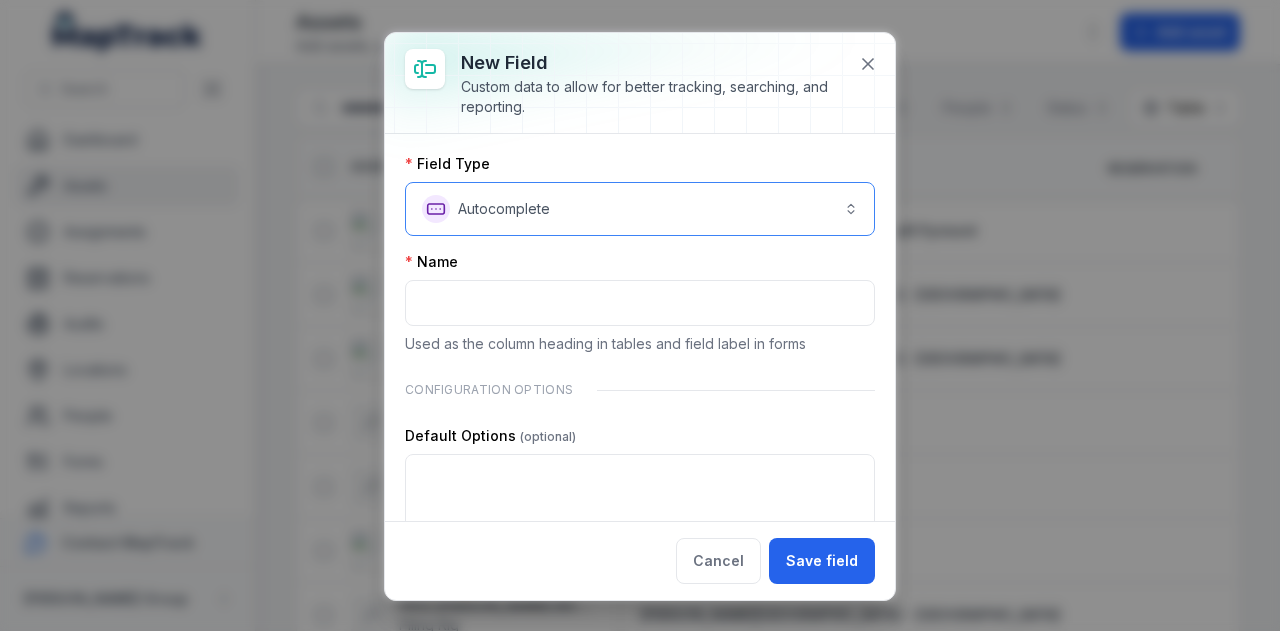 click on "**********" at bounding box center [640, 209] 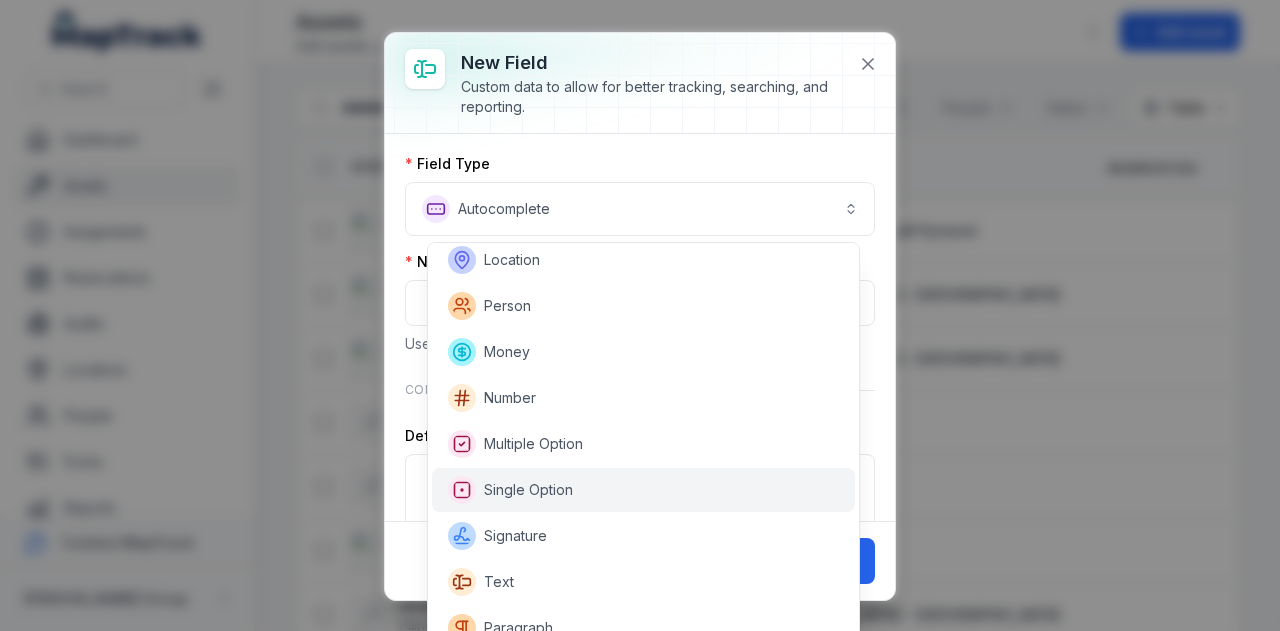 scroll, scrollTop: 438, scrollLeft: 0, axis: vertical 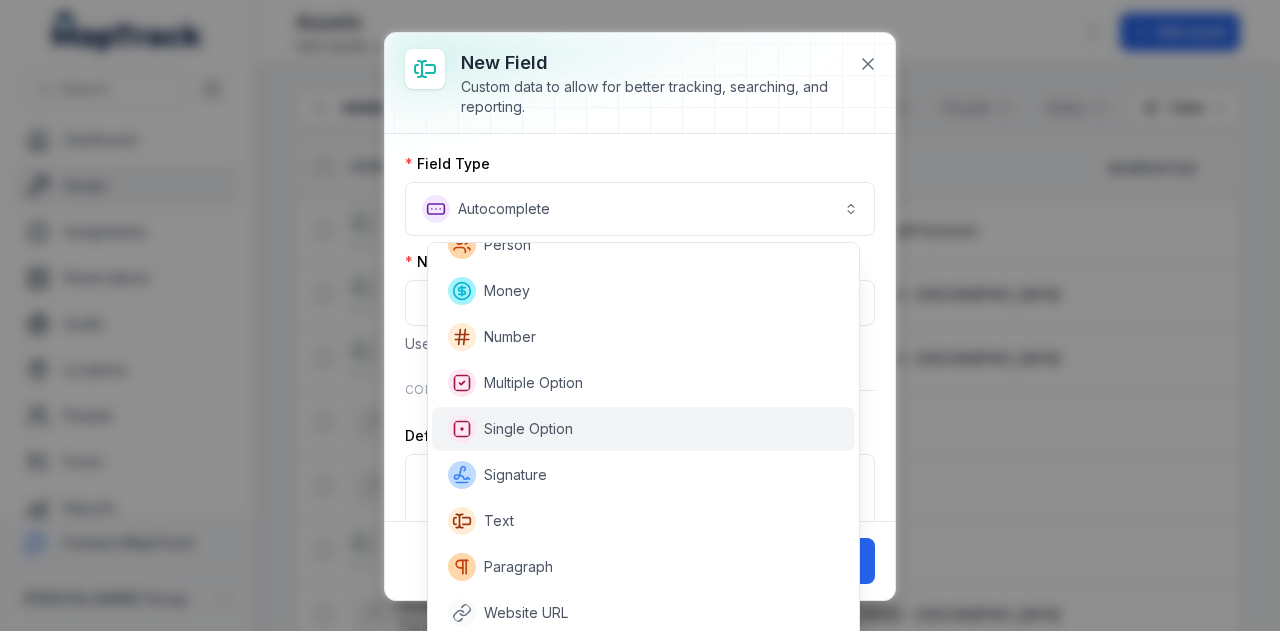 click on "Single Option" at bounding box center (643, 429) 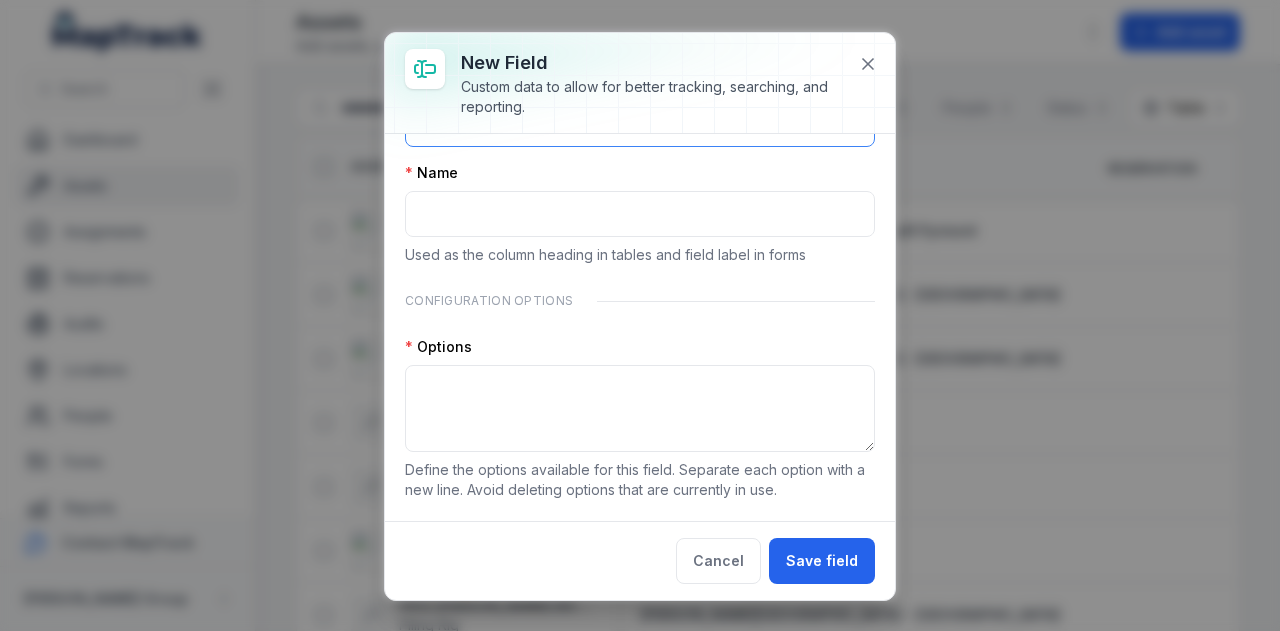 scroll, scrollTop: 90, scrollLeft: 0, axis: vertical 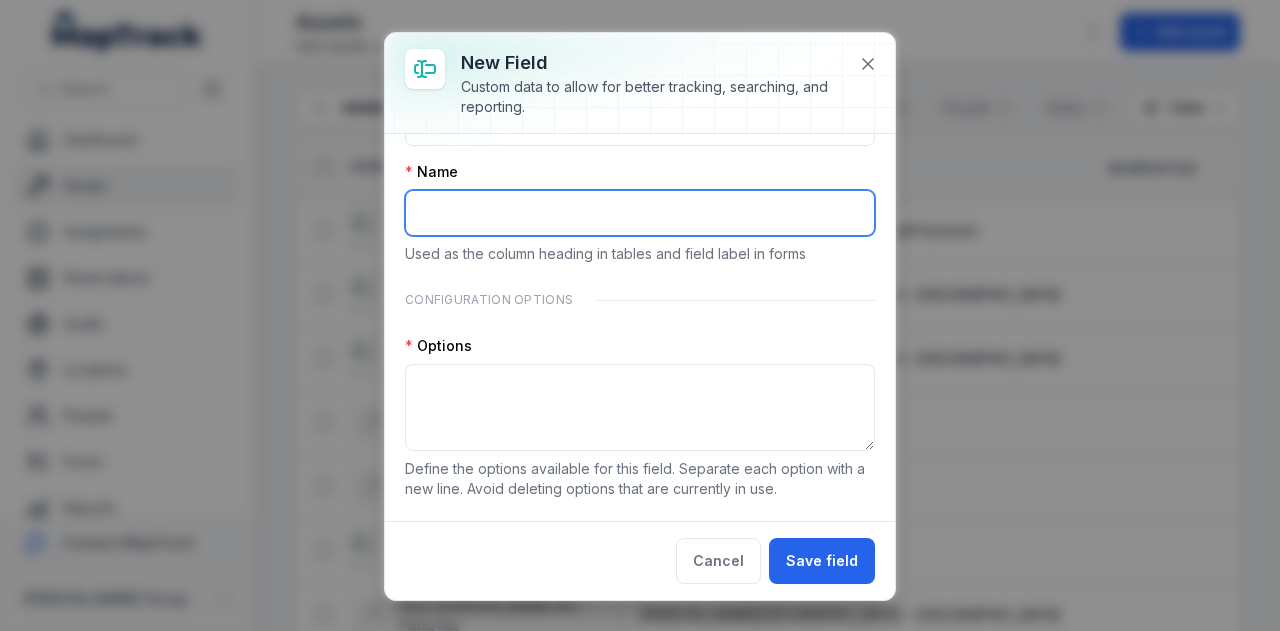 click at bounding box center (640, 213) 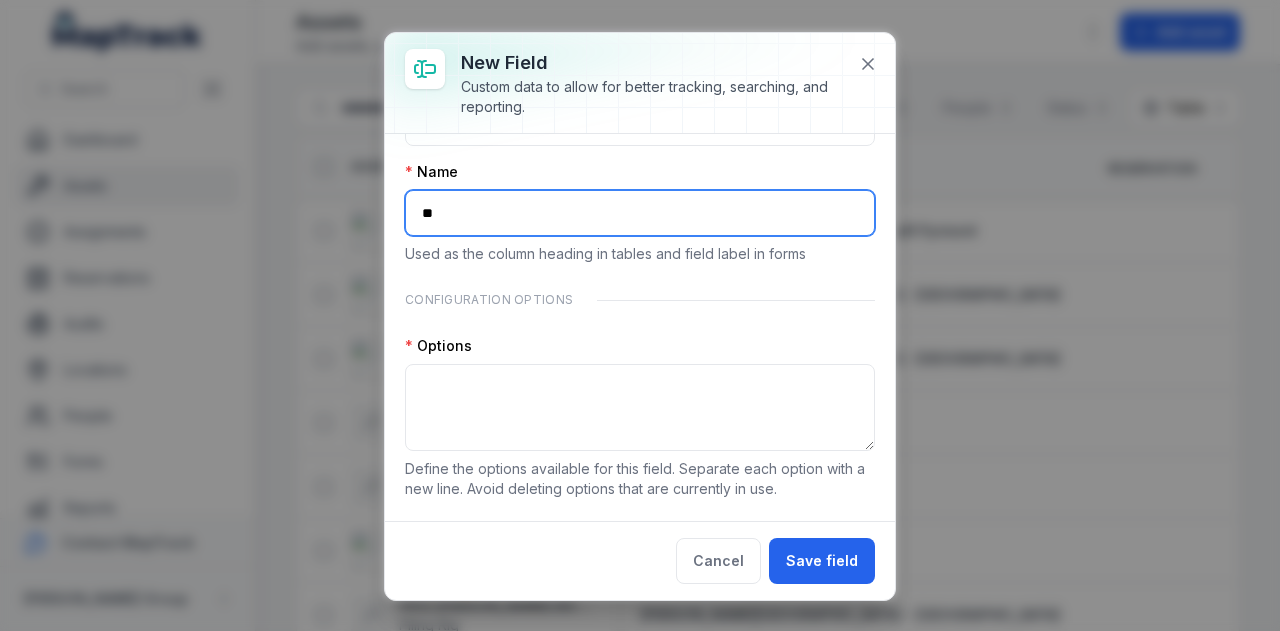 type on "*" 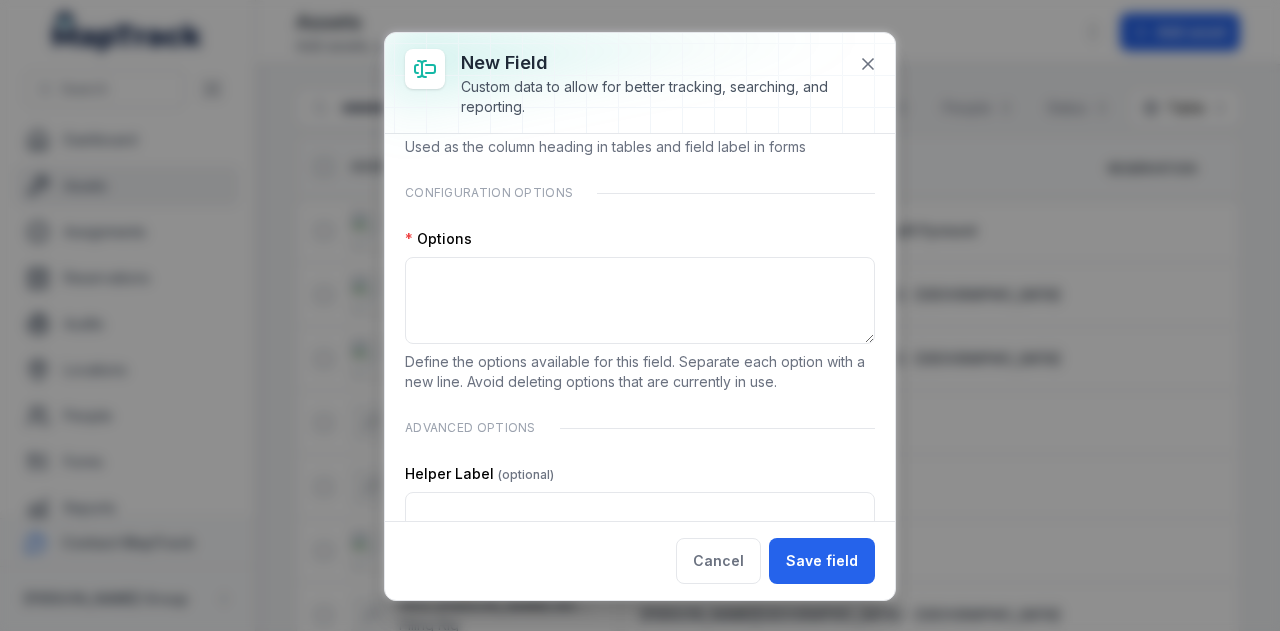 scroll, scrollTop: 198, scrollLeft: 0, axis: vertical 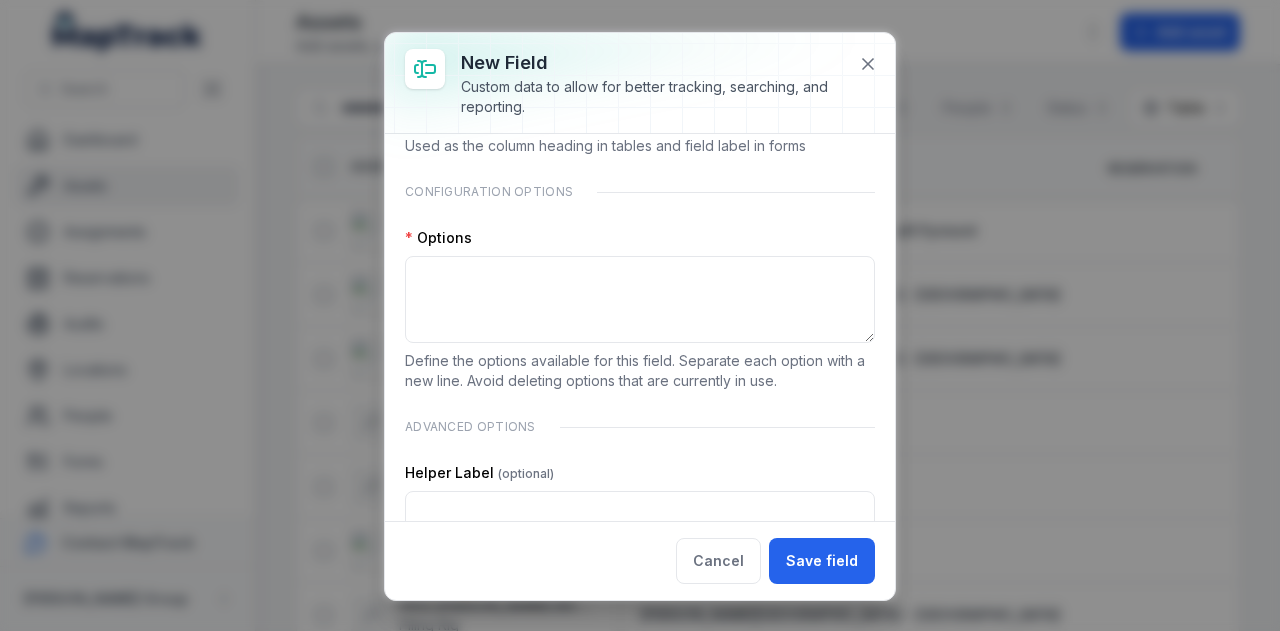 type on "*********" 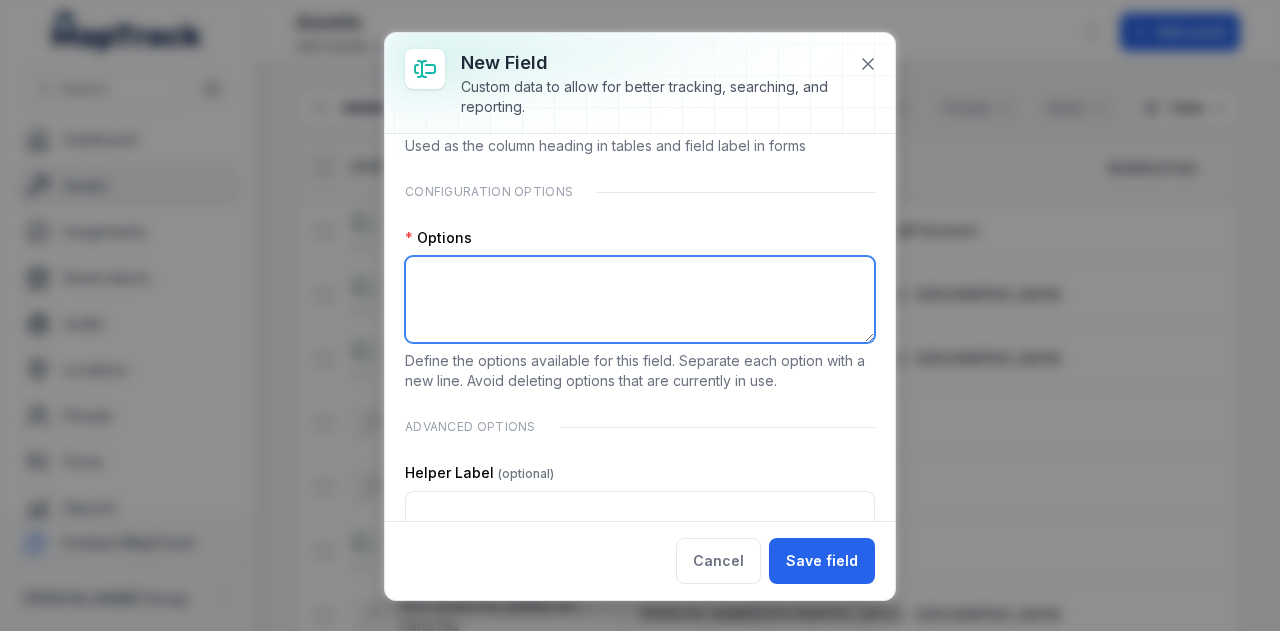 click at bounding box center (640, 299) 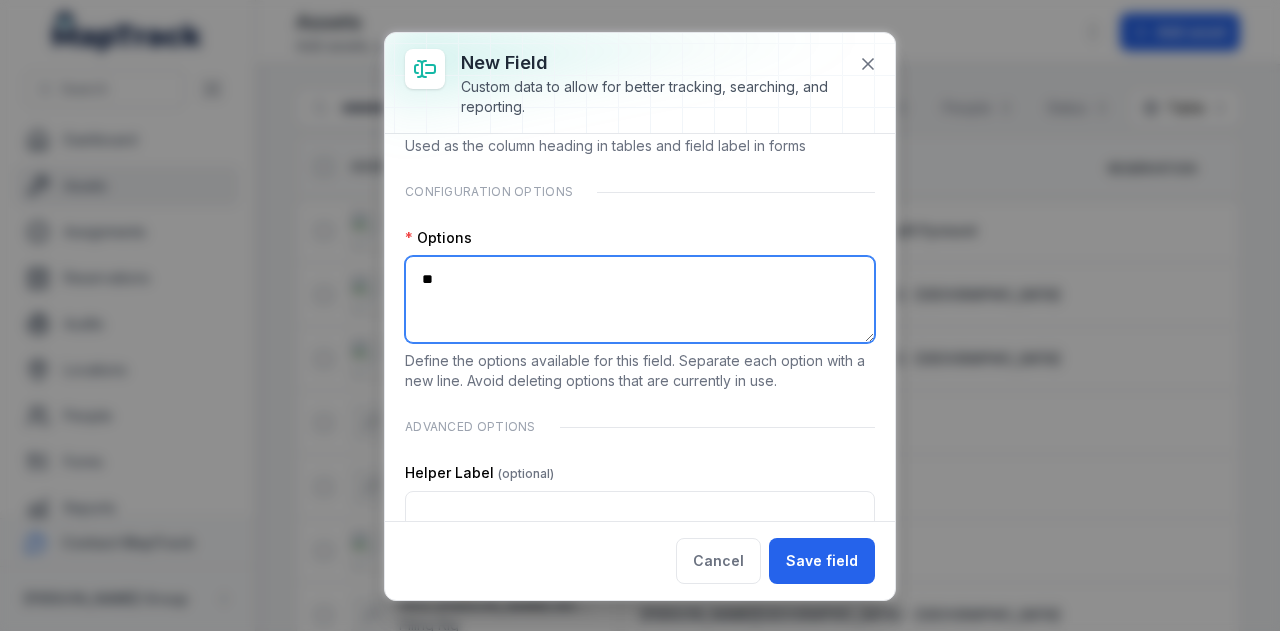 type on "*" 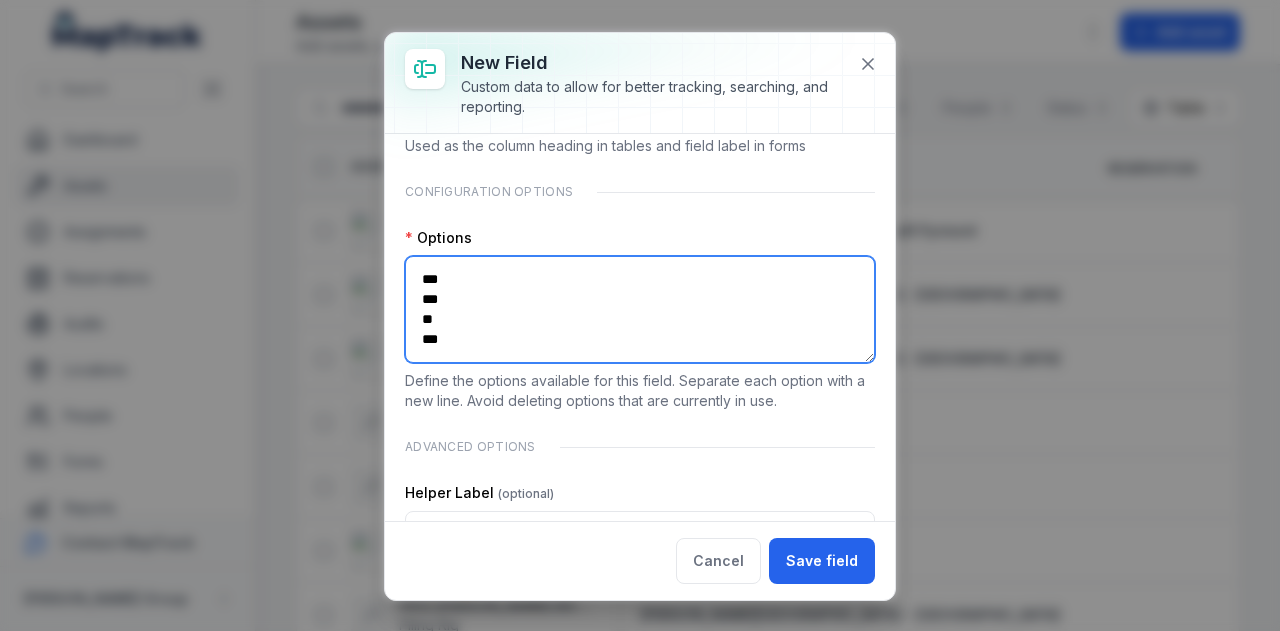 click on "***
***
**
***" at bounding box center [640, 309] 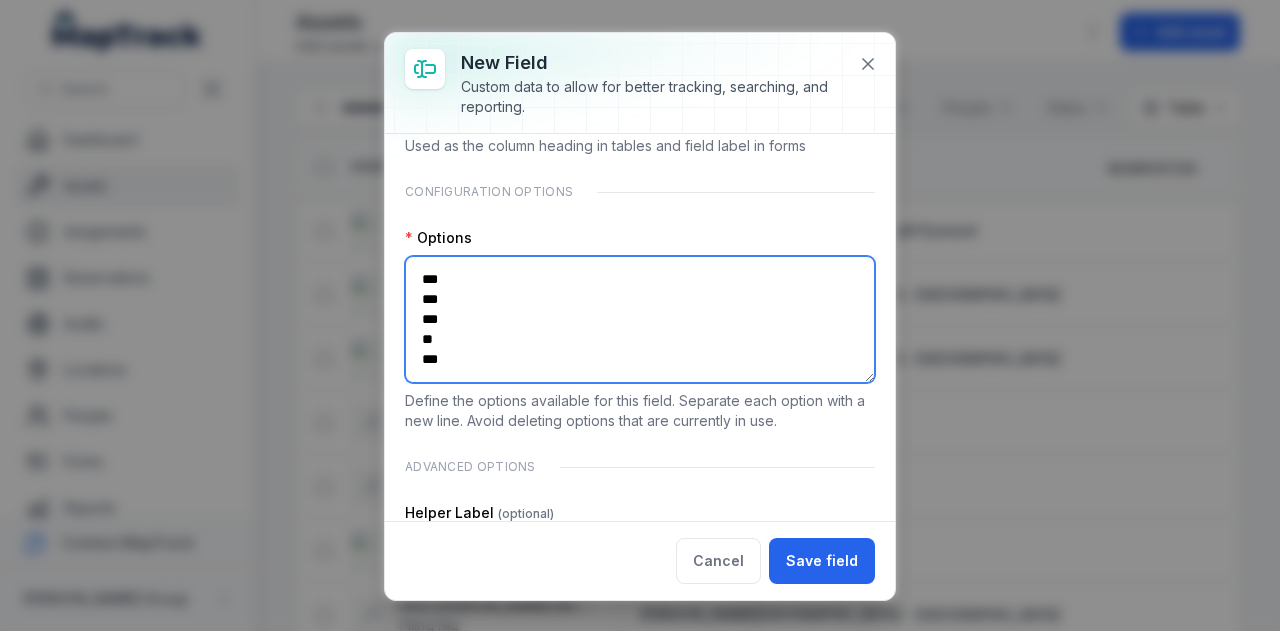 click on "***
***
***
**
***" at bounding box center [640, 319] 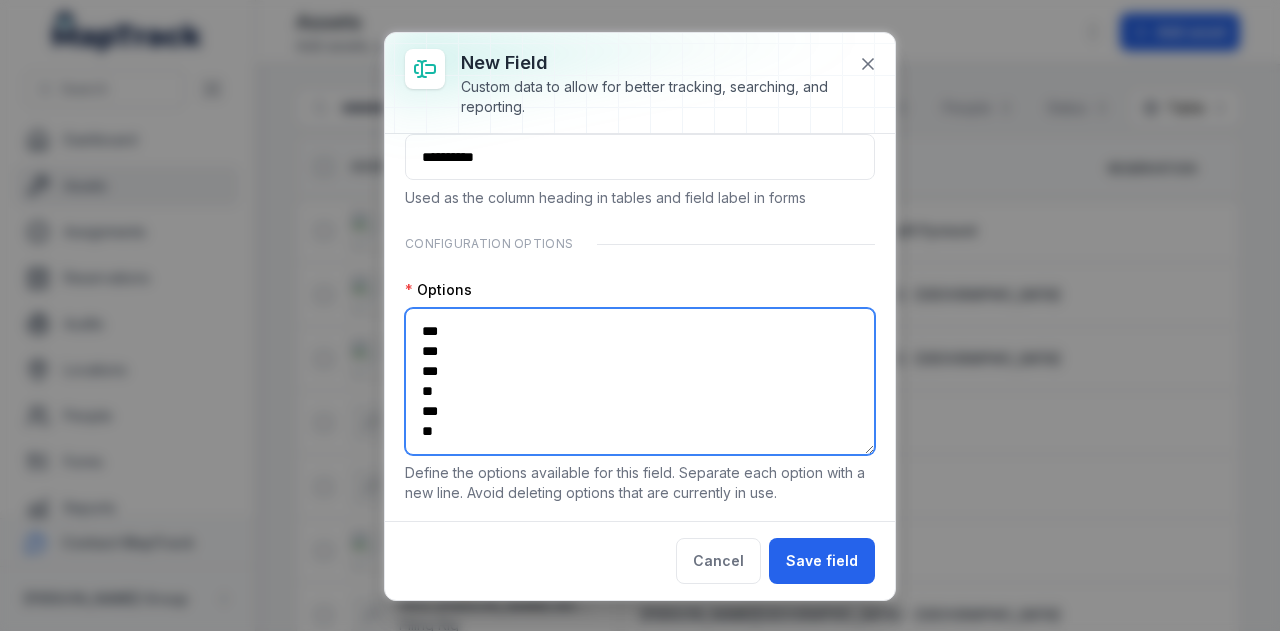 scroll, scrollTop: 0, scrollLeft: 0, axis: both 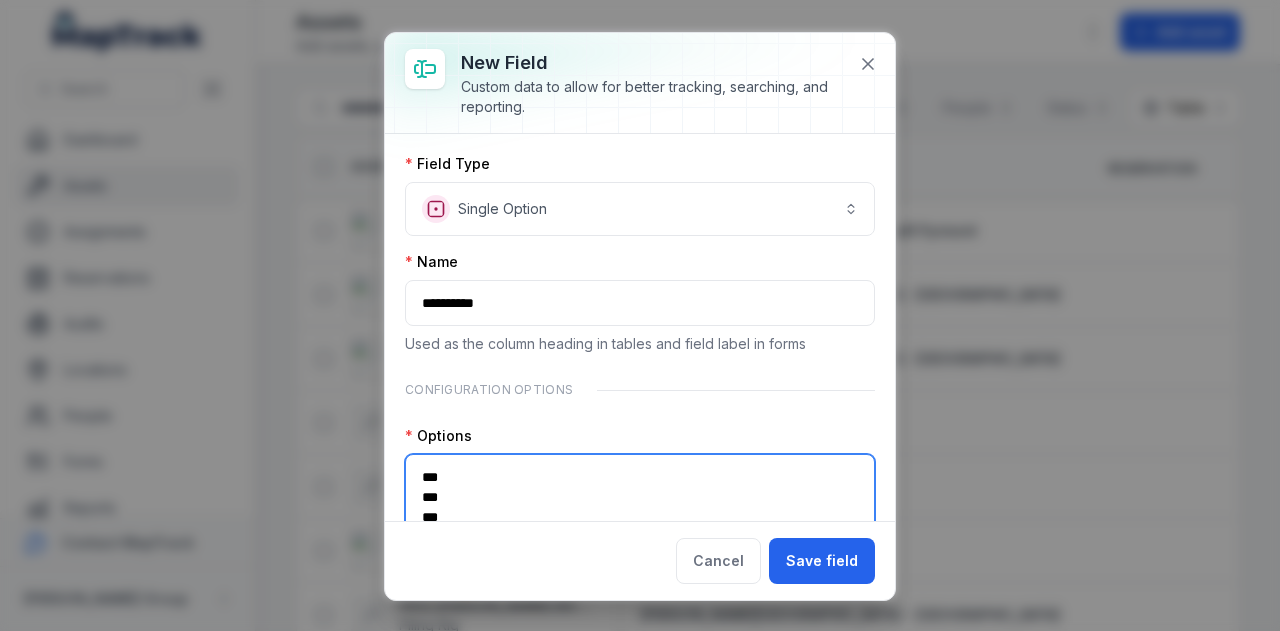 type on "***
***
***
**
***
**" 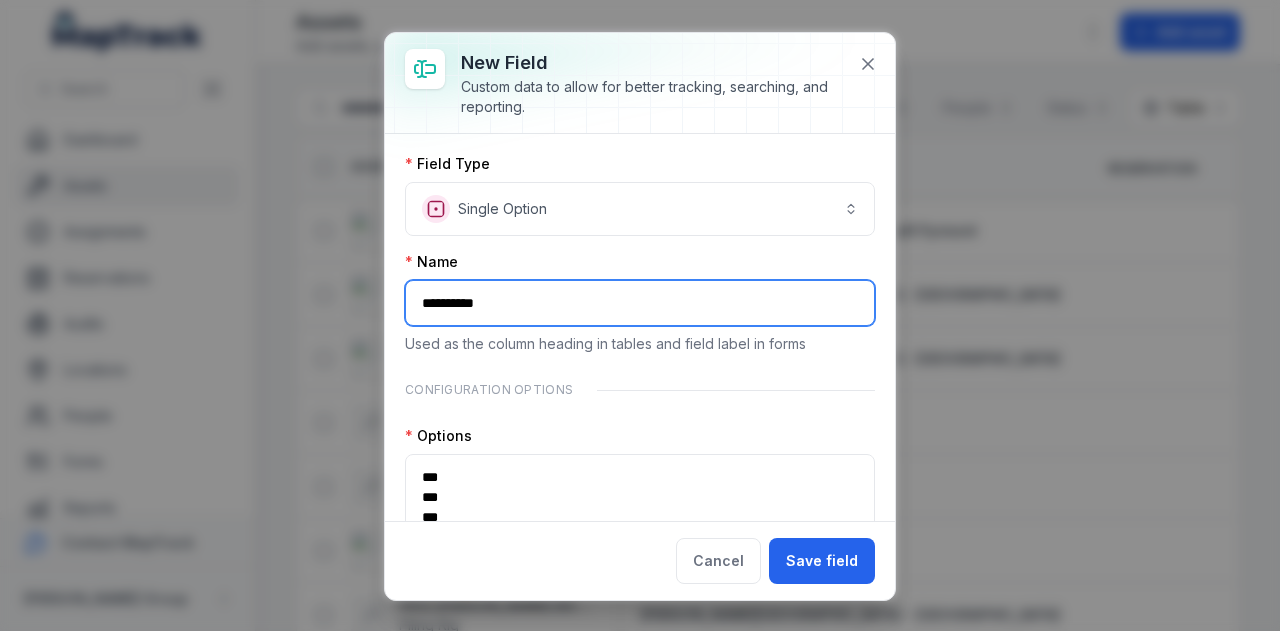 click on "*********" at bounding box center [640, 303] 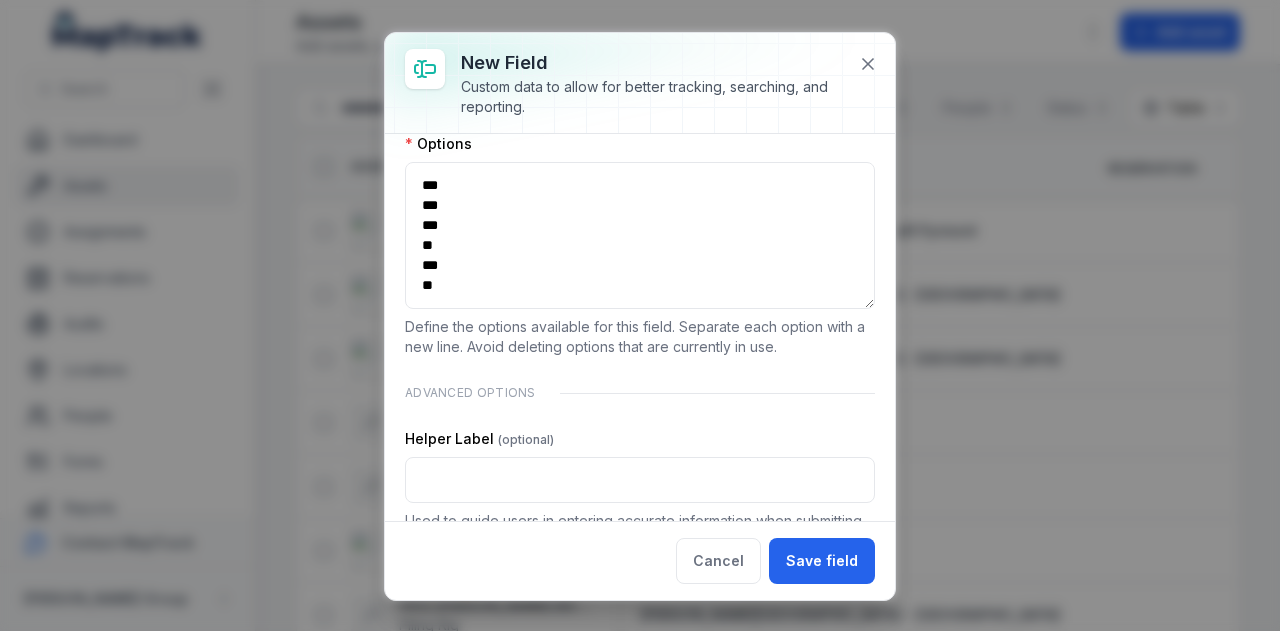 scroll, scrollTop: 438, scrollLeft: 0, axis: vertical 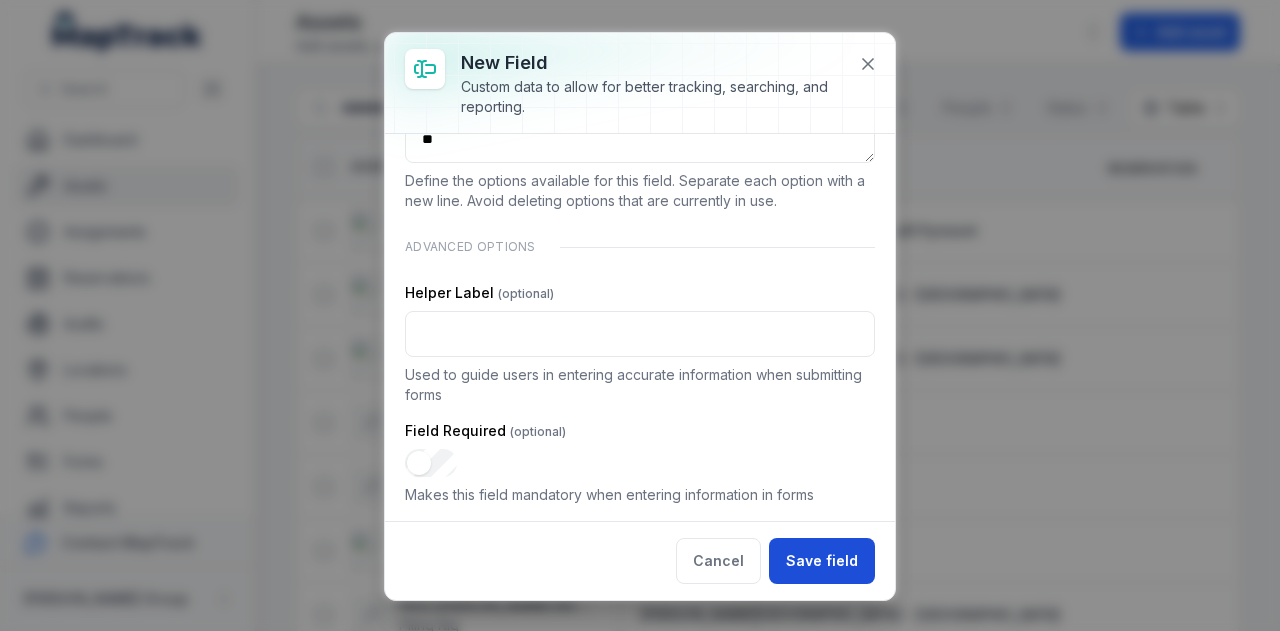 type on "**********" 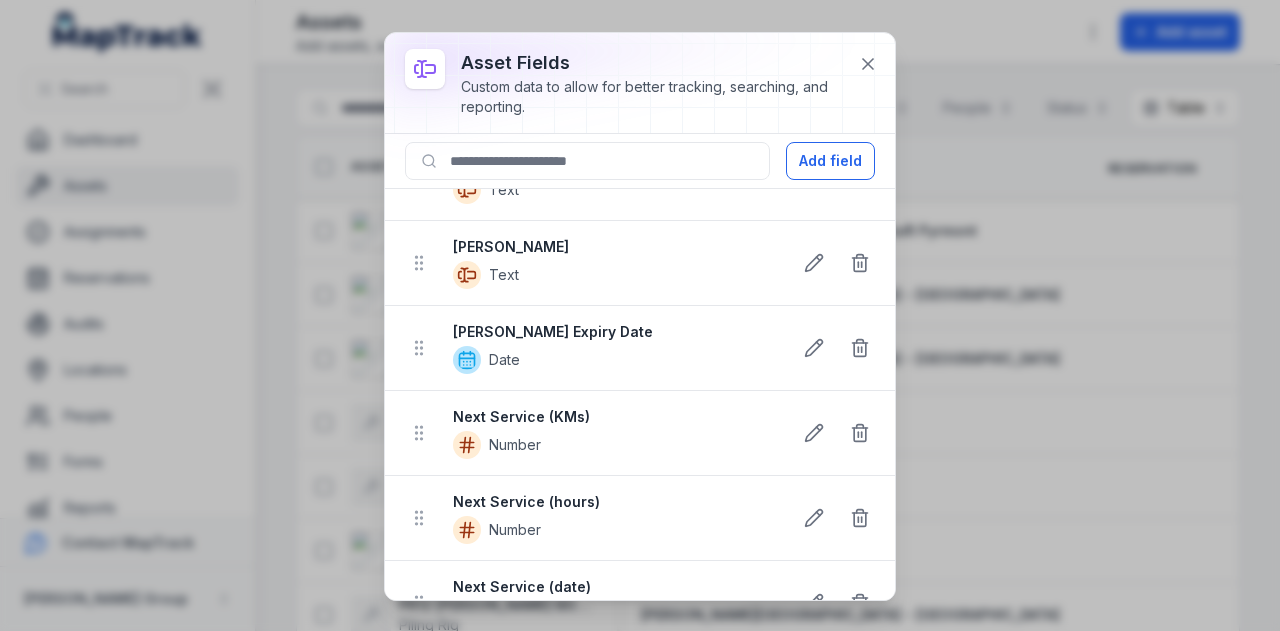 scroll, scrollTop: 564, scrollLeft: 0, axis: vertical 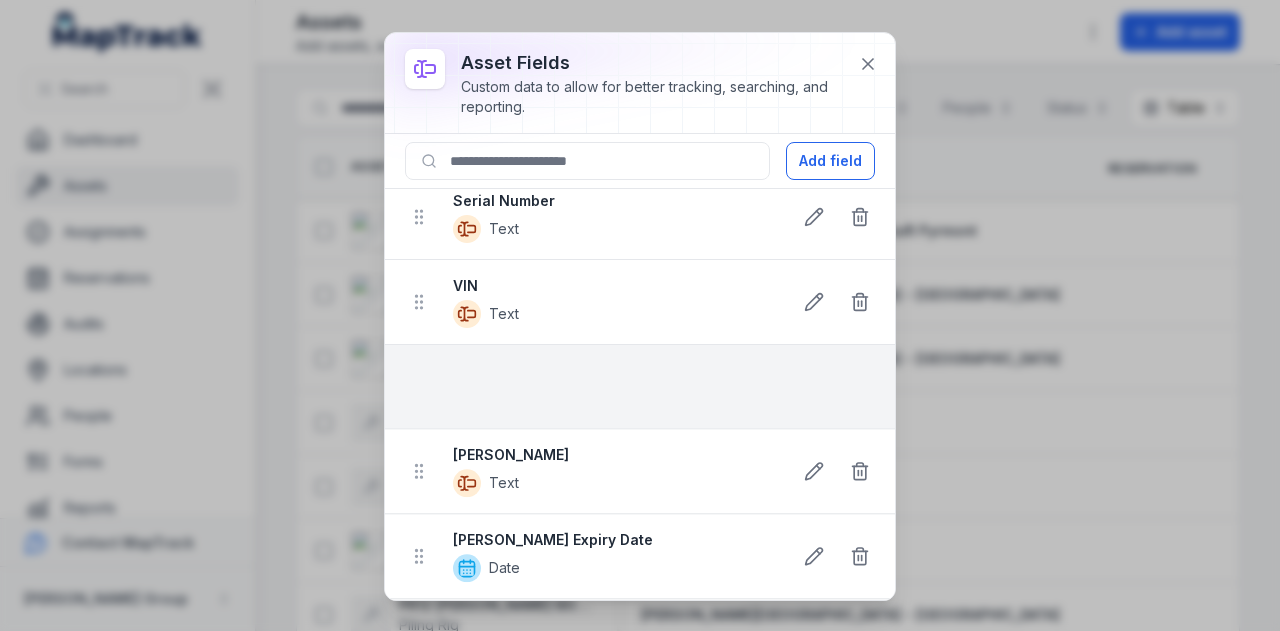 drag, startPoint x: 423, startPoint y: 515, endPoint x: 421, endPoint y: 361, distance: 154.01299 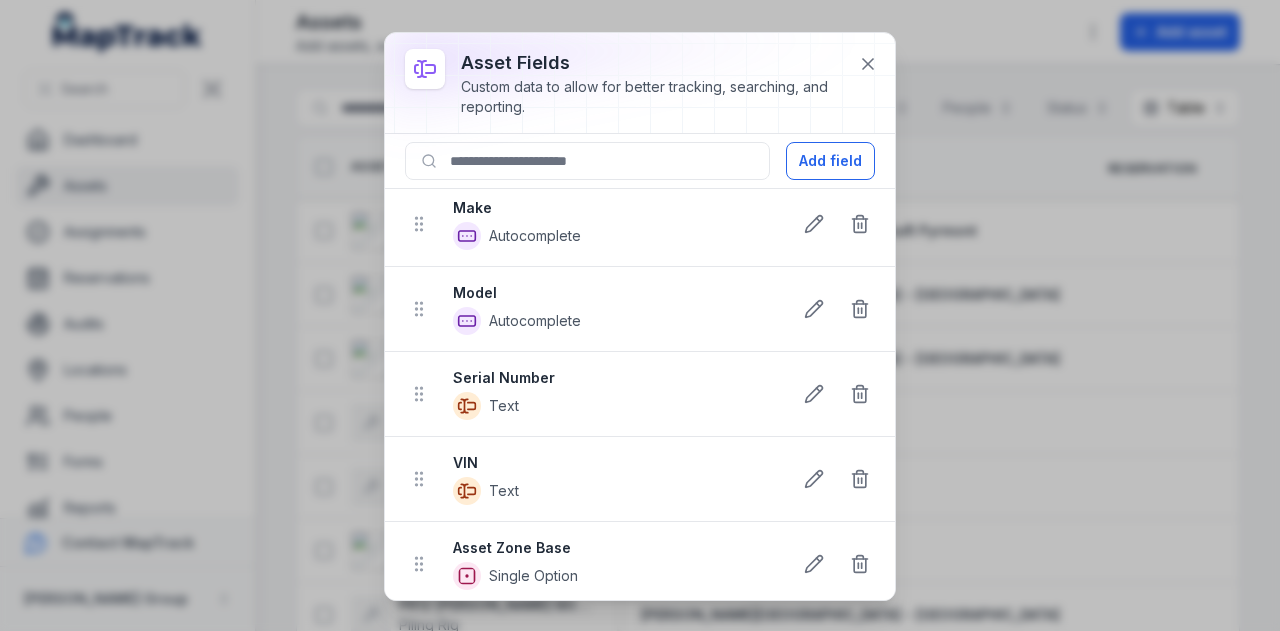 scroll, scrollTop: 68, scrollLeft: 0, axis: vertical 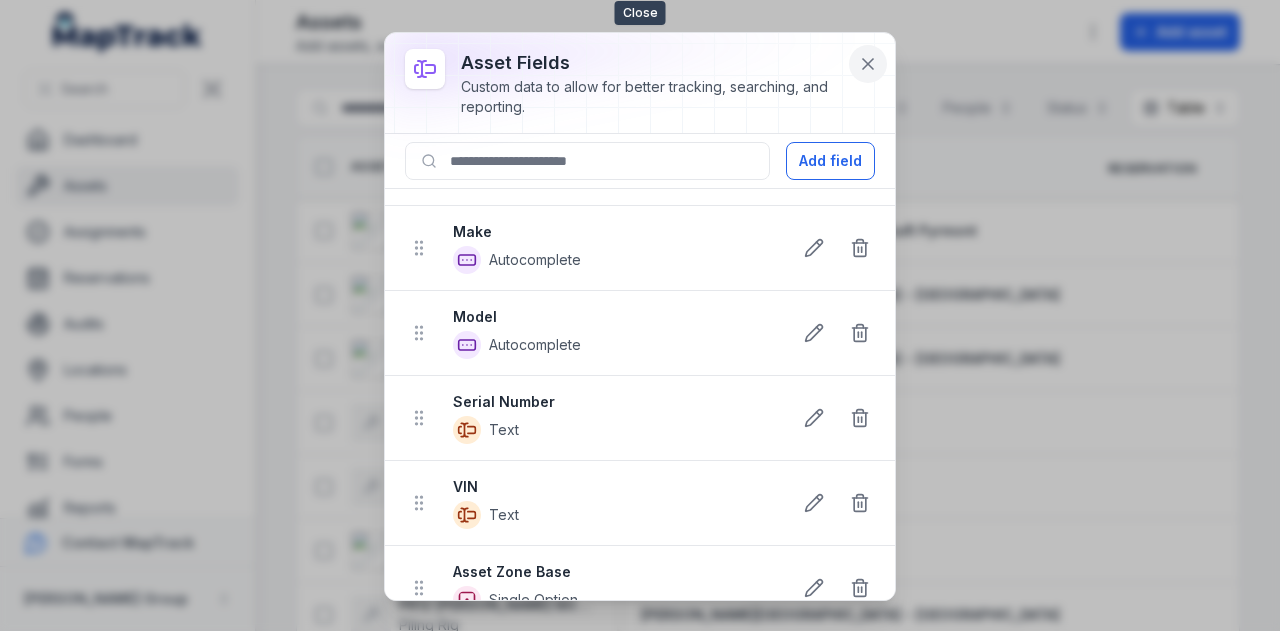 click 